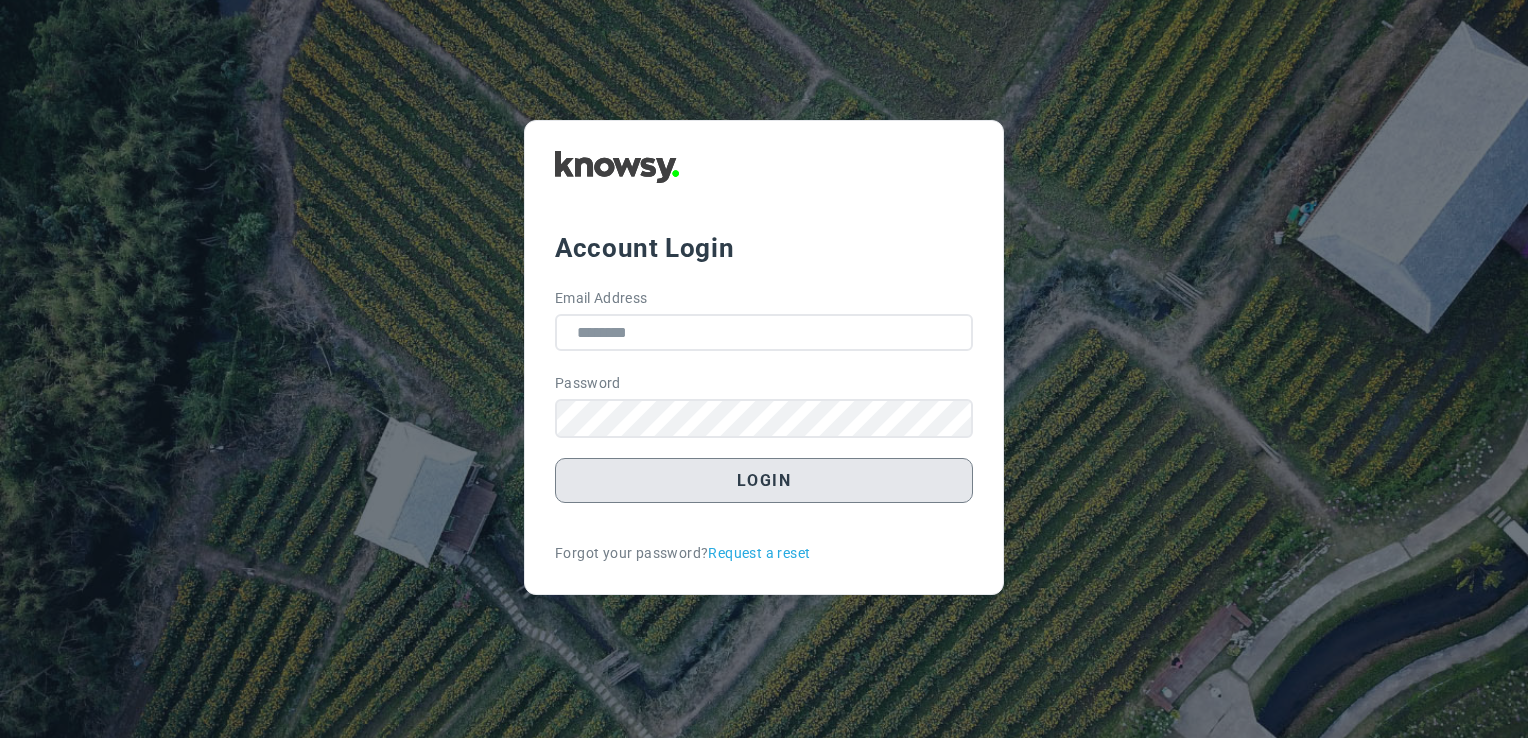 scroll, scrollTop: 0, scrollLeft: 0, axis: both 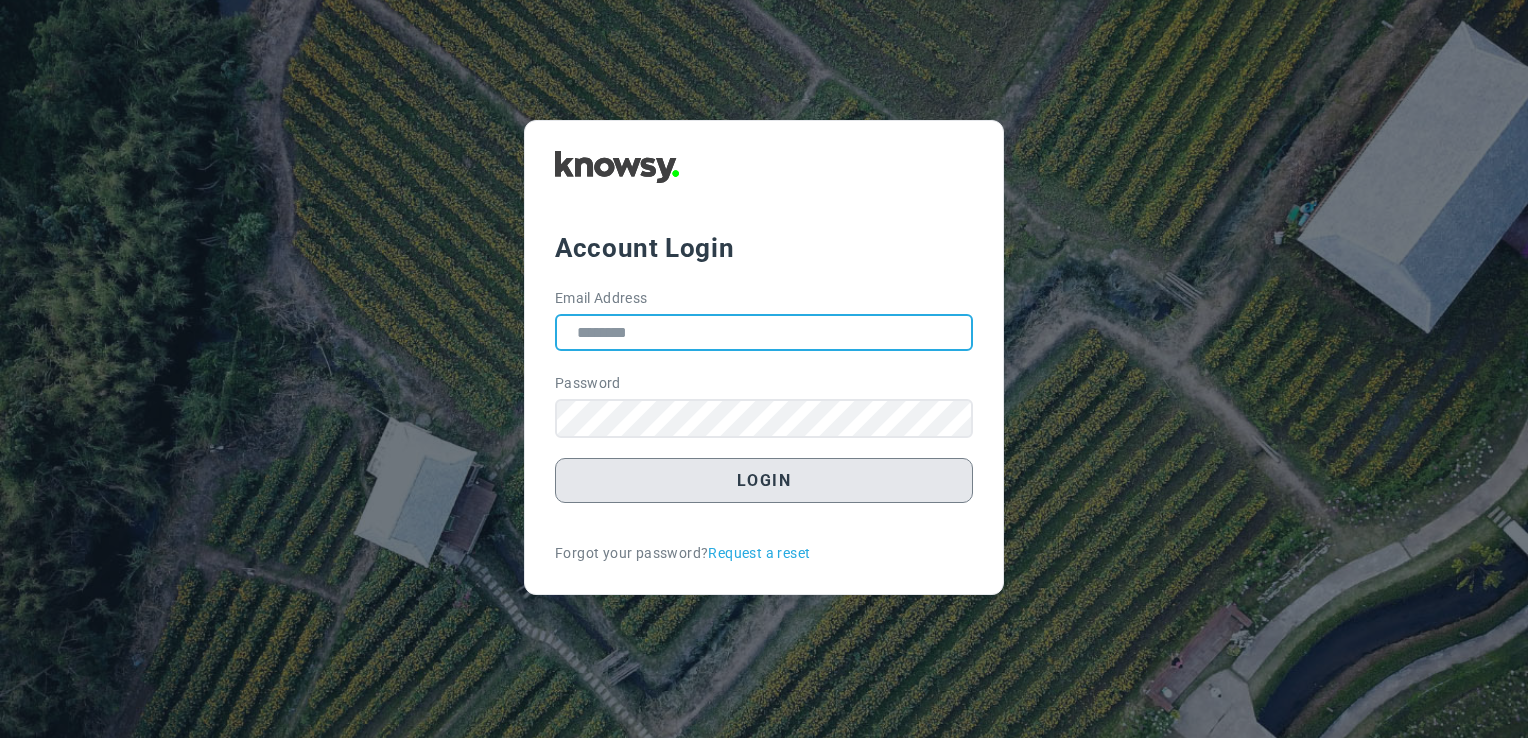 type on "**********" 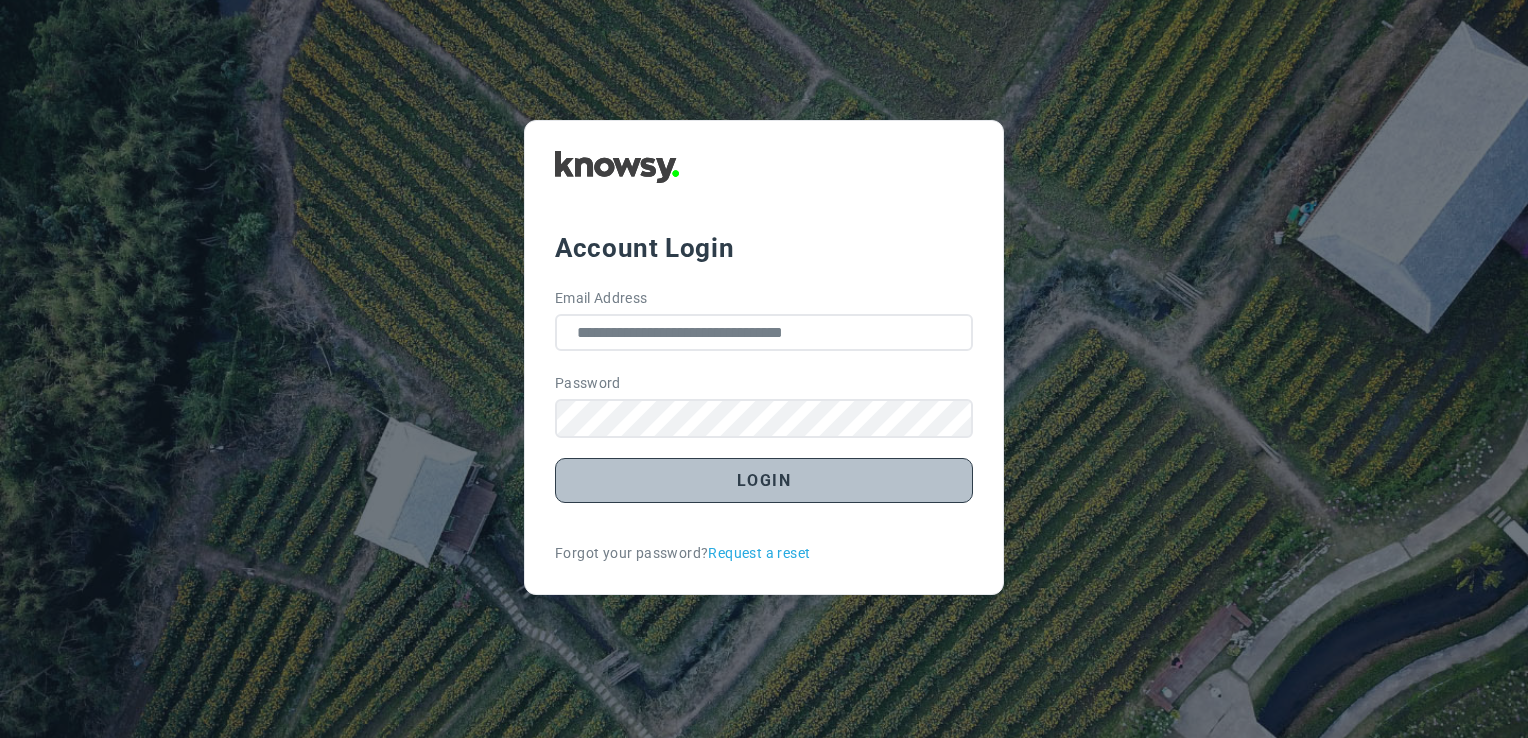 click on "Login" at bounding box center [764, 480] 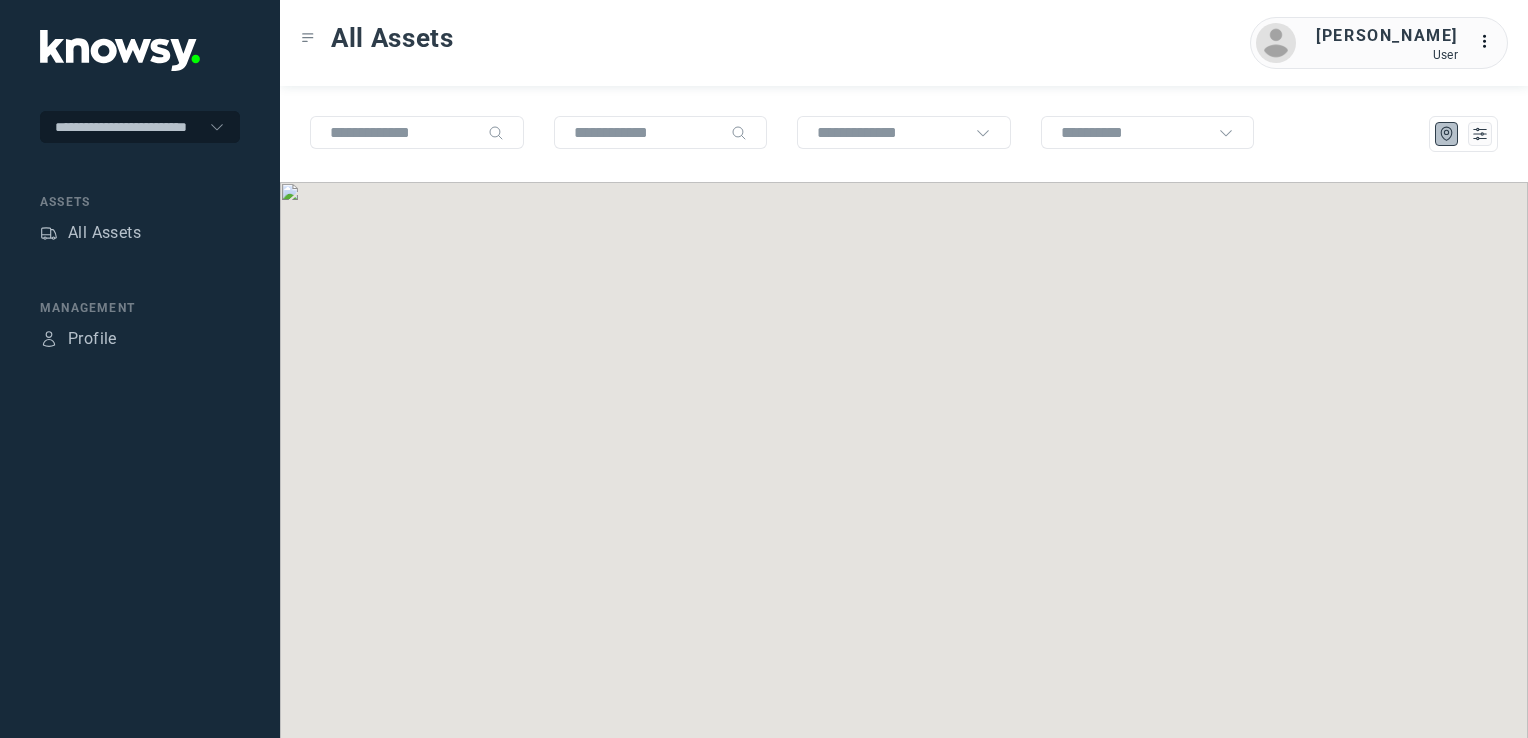 scroll, scrollTop: 0, scrollLeft: 0, axis: both 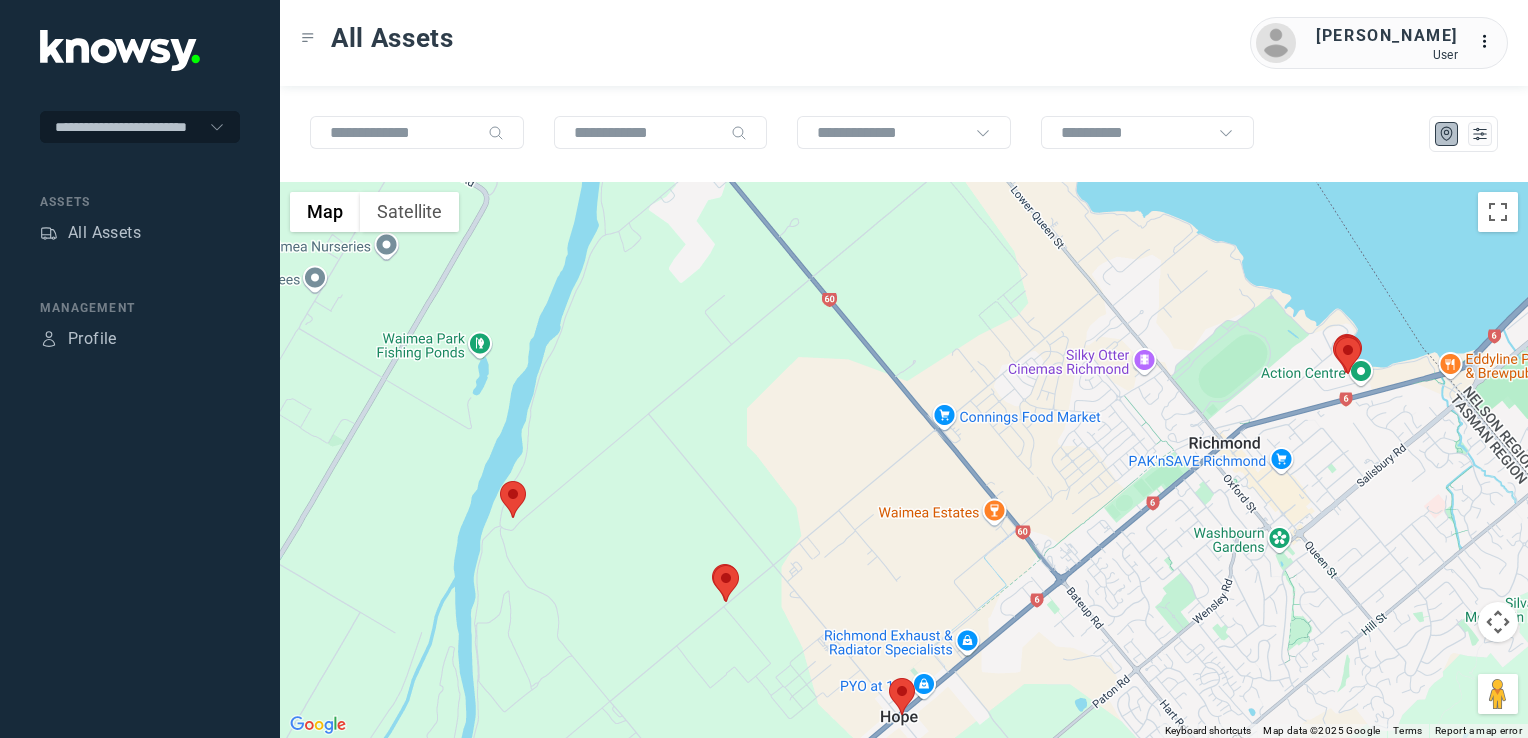 click 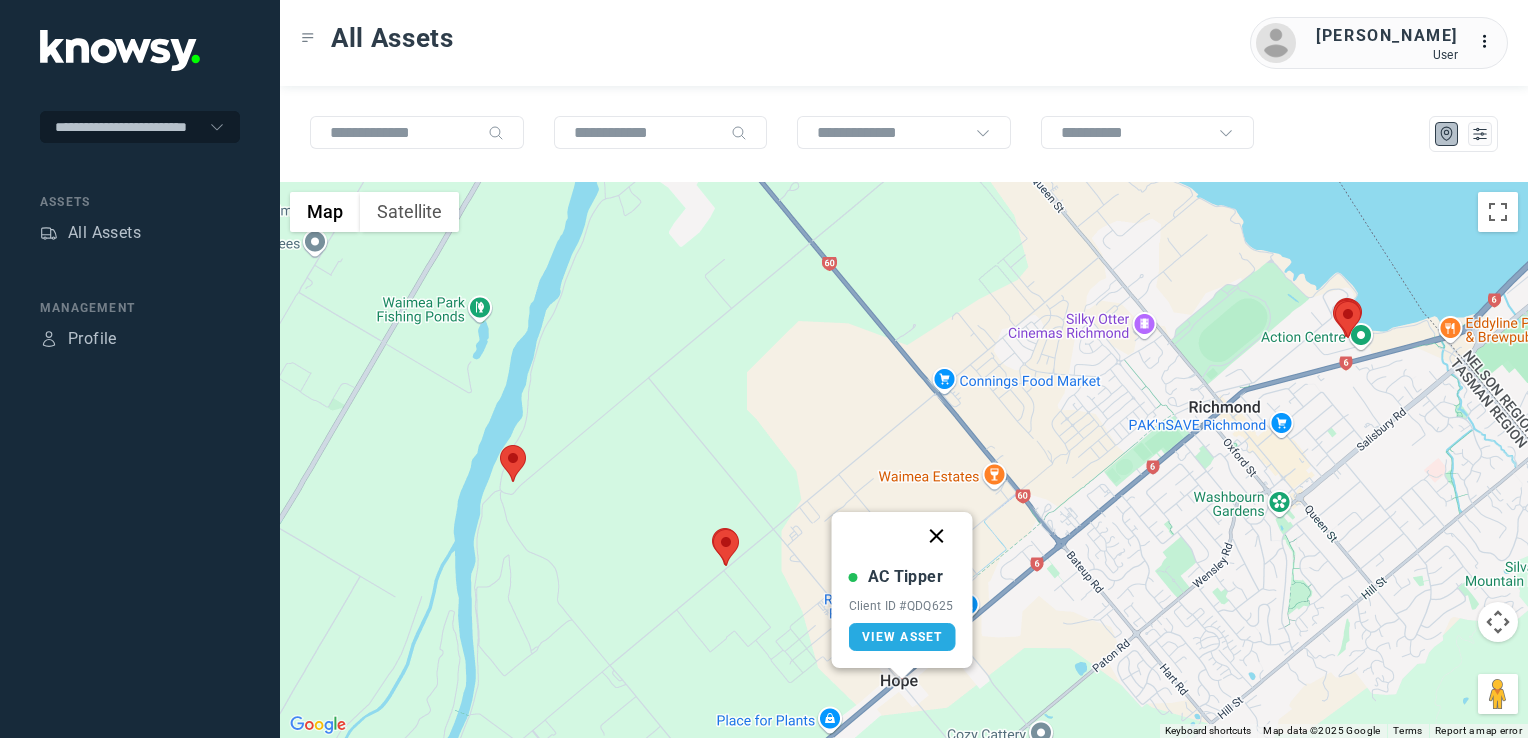 click 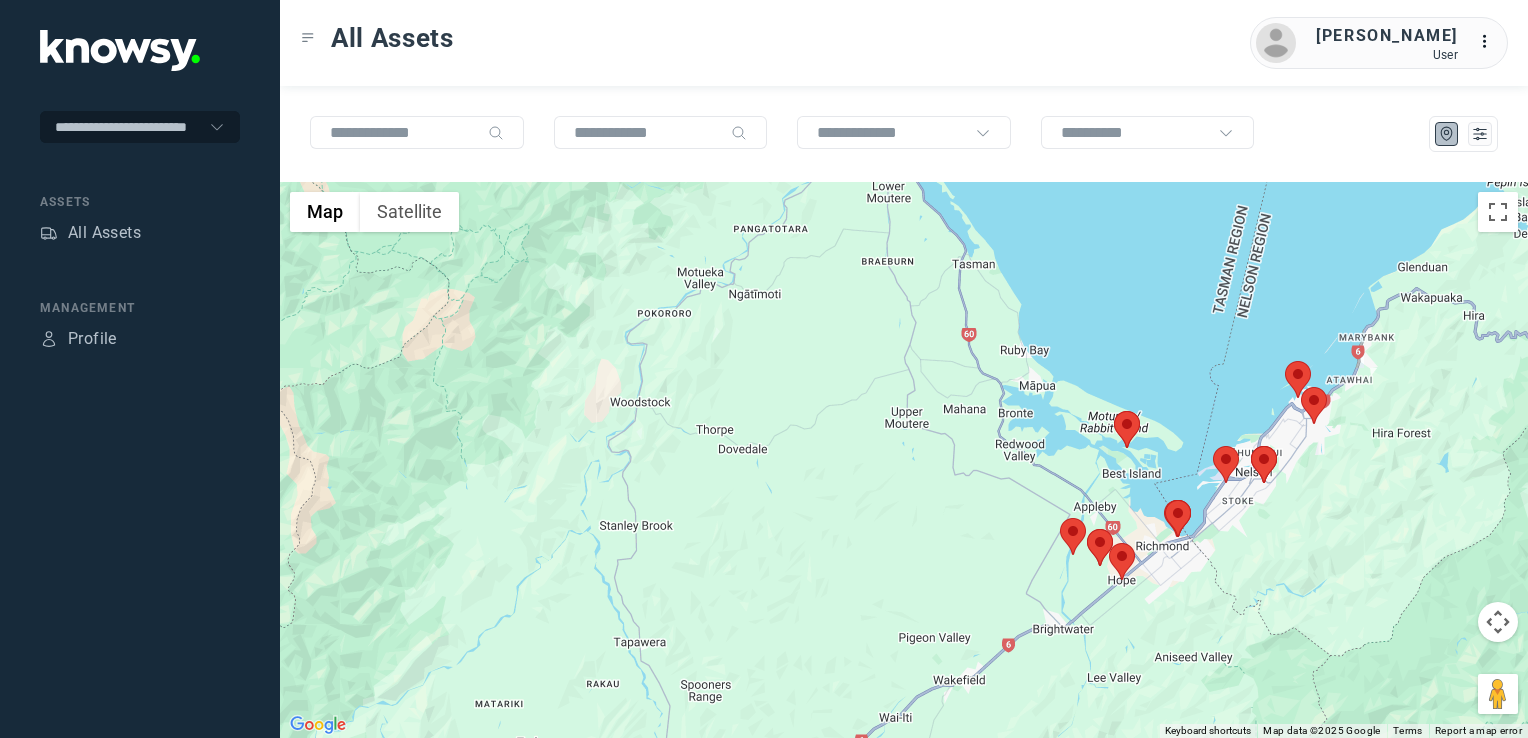 drag, startPoint x: 1358, startPoint y: 480, endPoint x: 1177, endPoint y: 526, distance: 186.75385 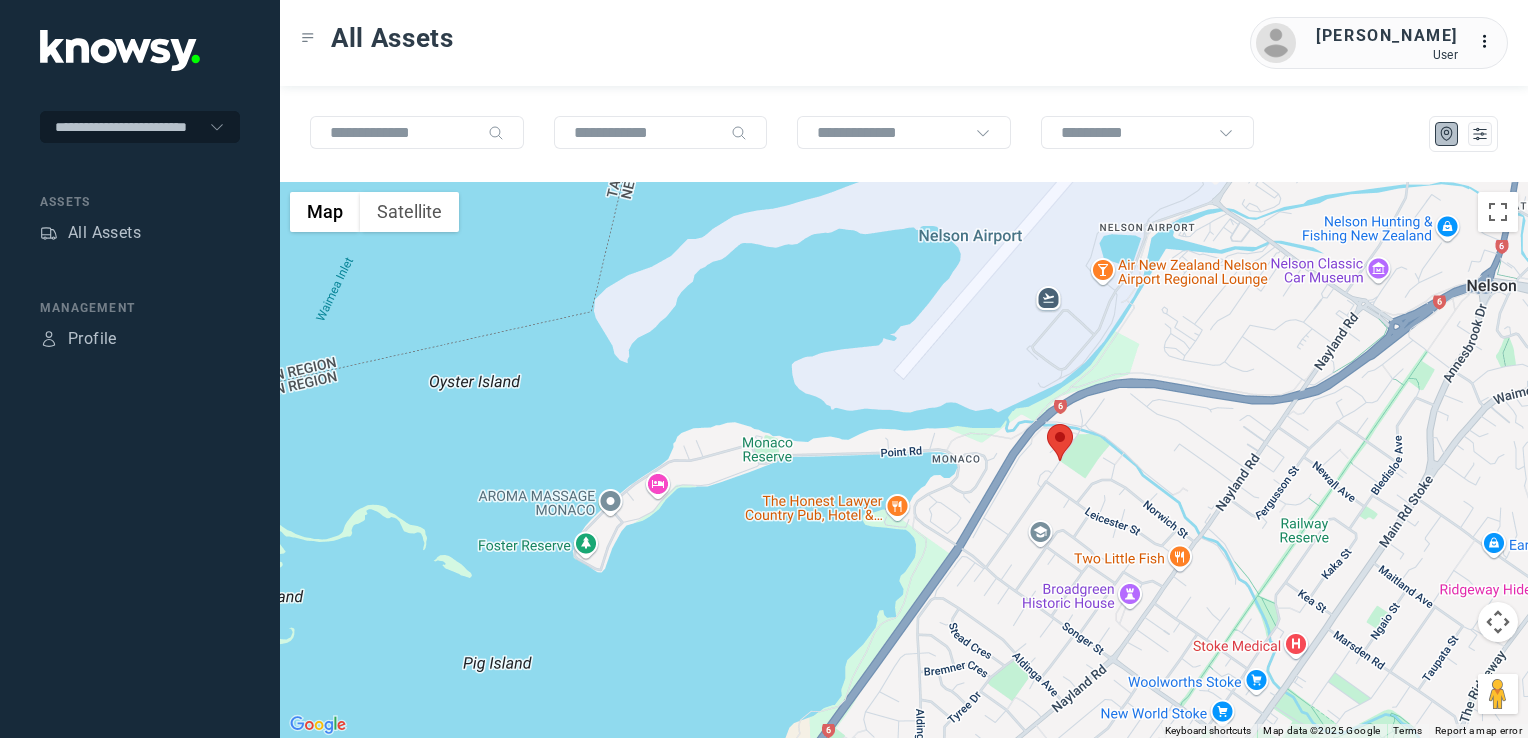 click 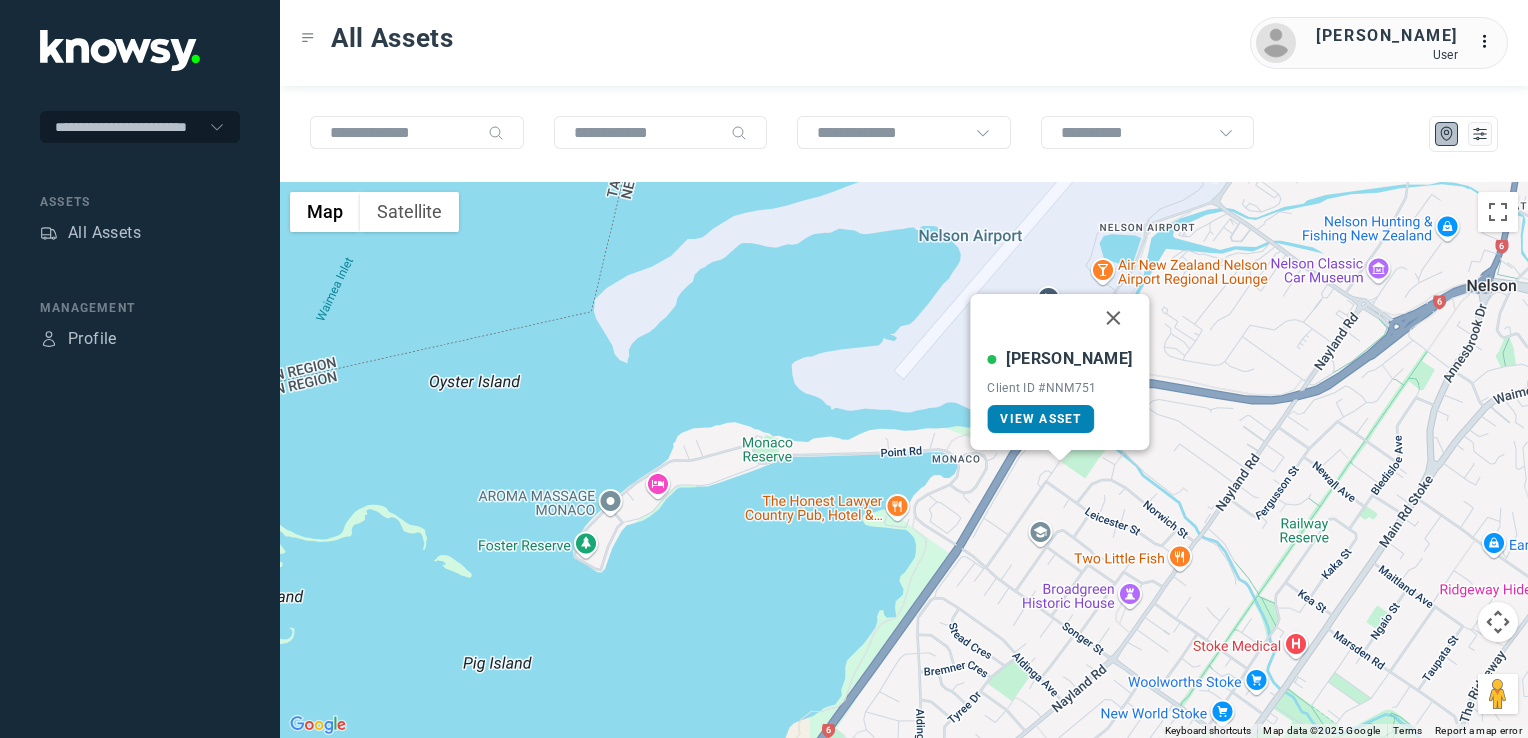 click on "View Asset" 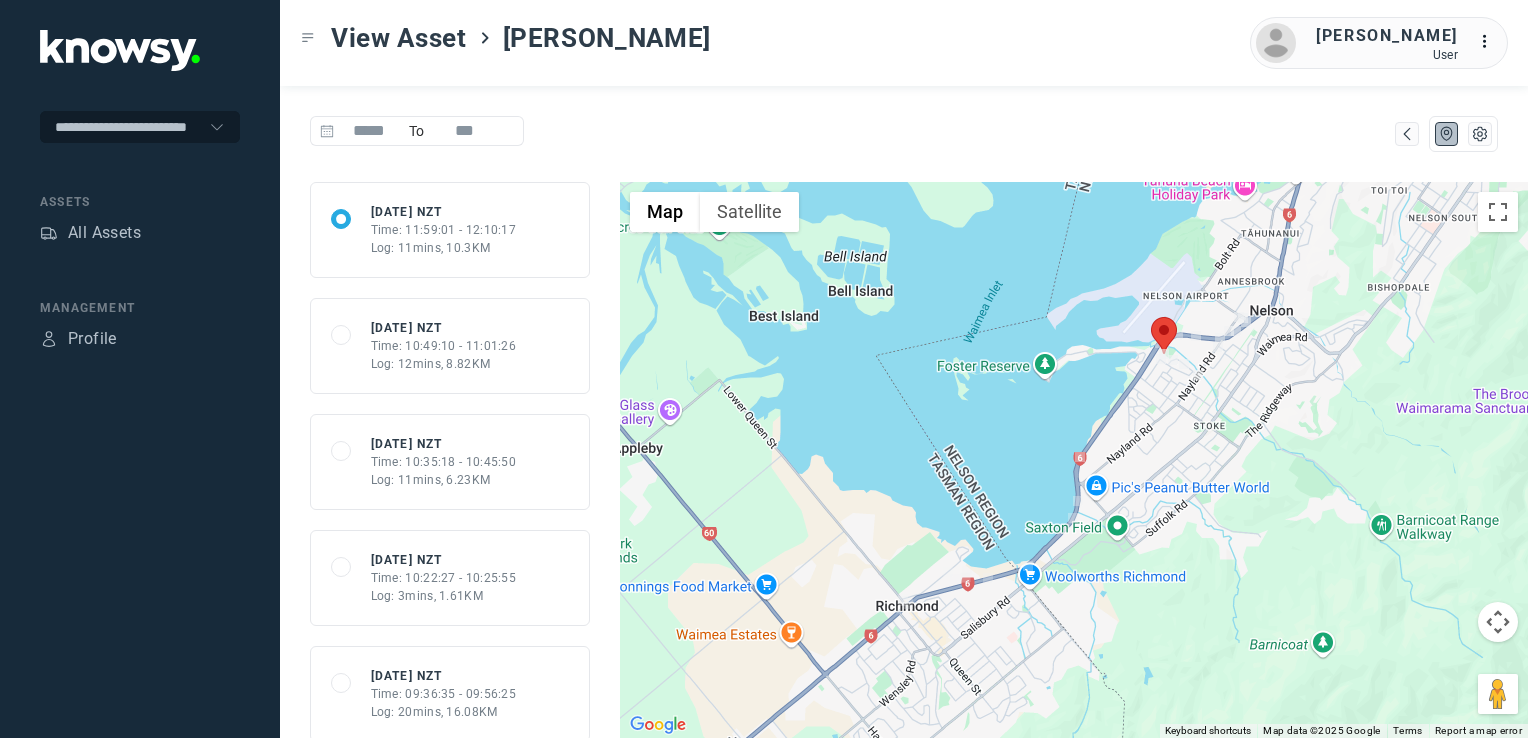click on "Time: 10:49:10 - 11:01:26" 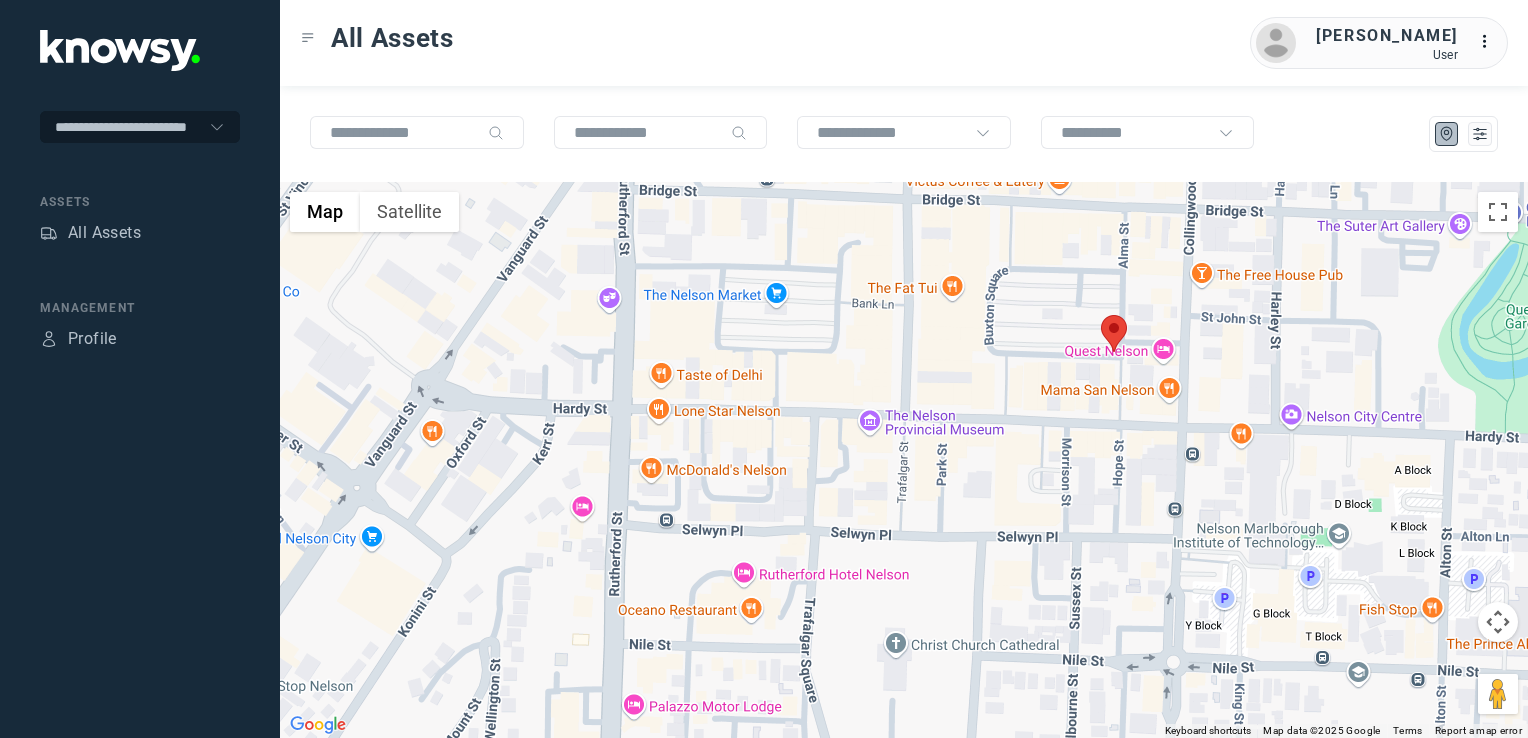 click 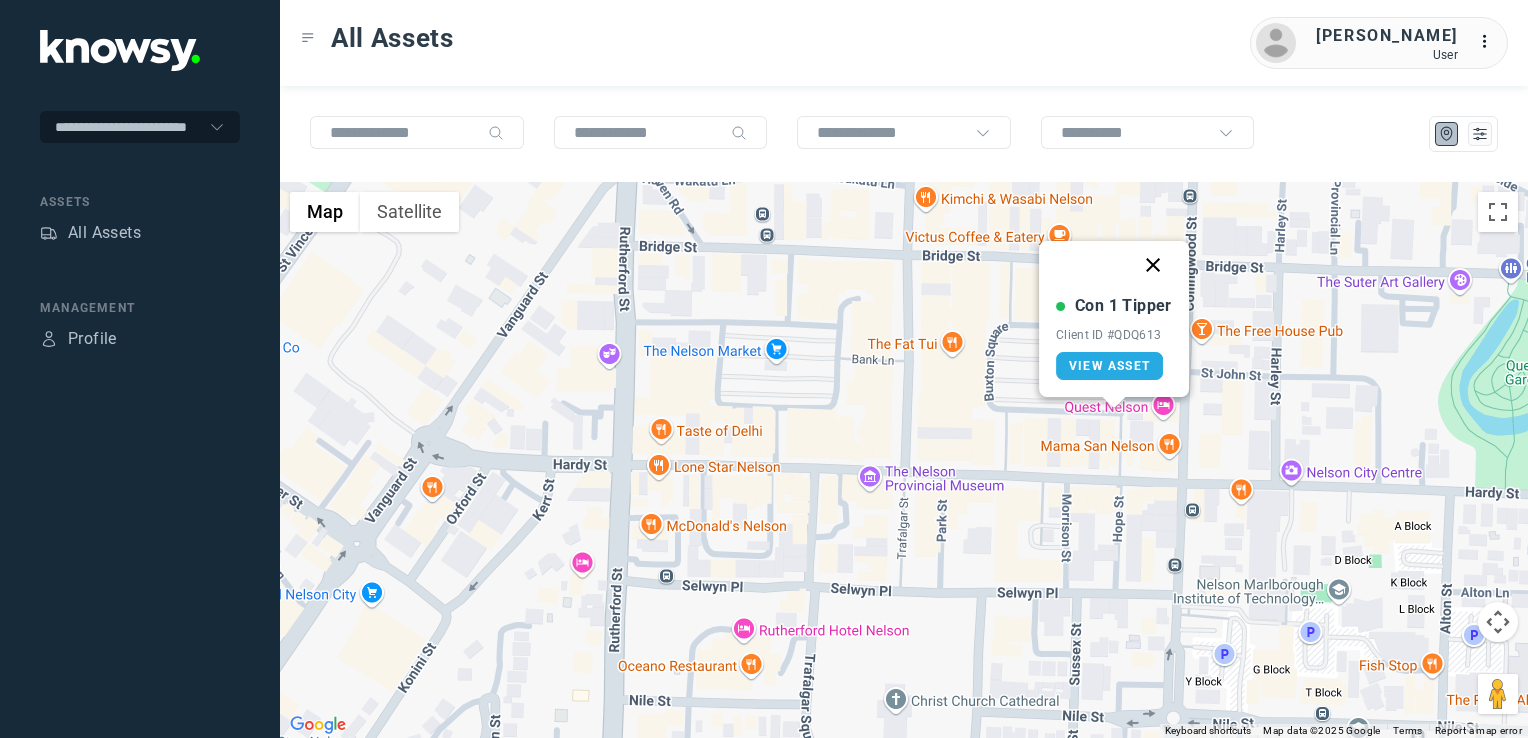 click 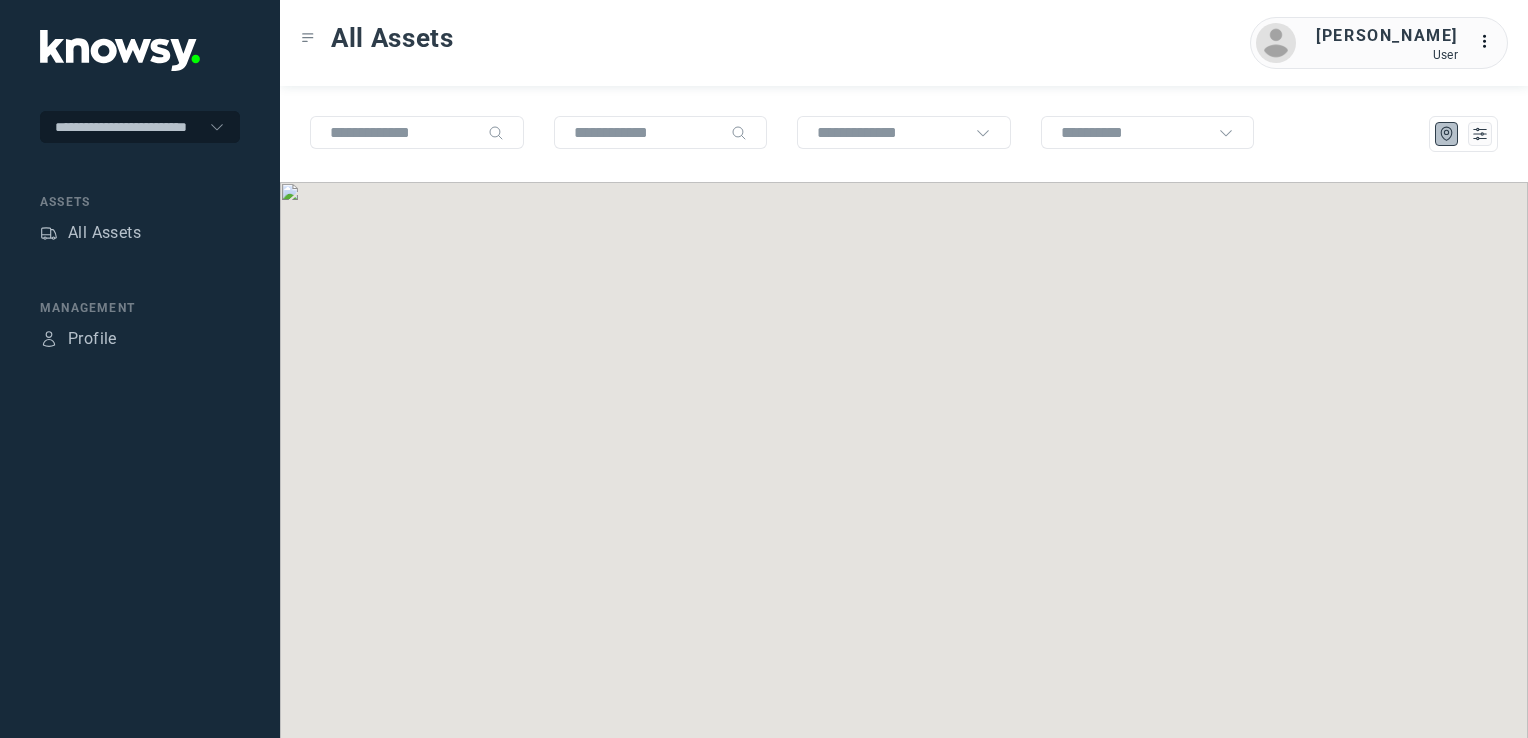 scroll, scrollTop: 0, scrollLeft: 0, axis: both 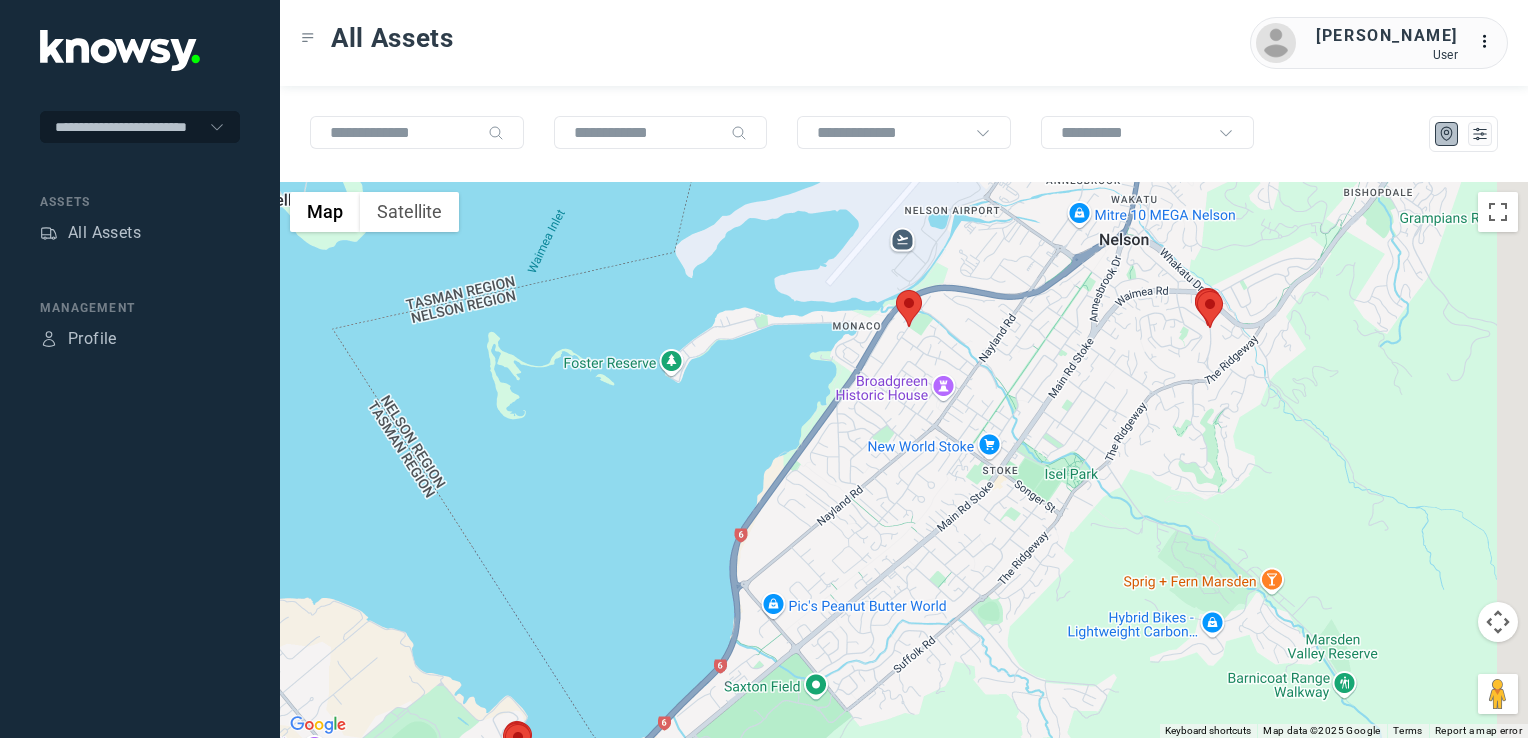 drag, startPoint x: 1128, startPoint y: 376, endPoint x: 1094, endPoint y: 366, distance: 35.44009 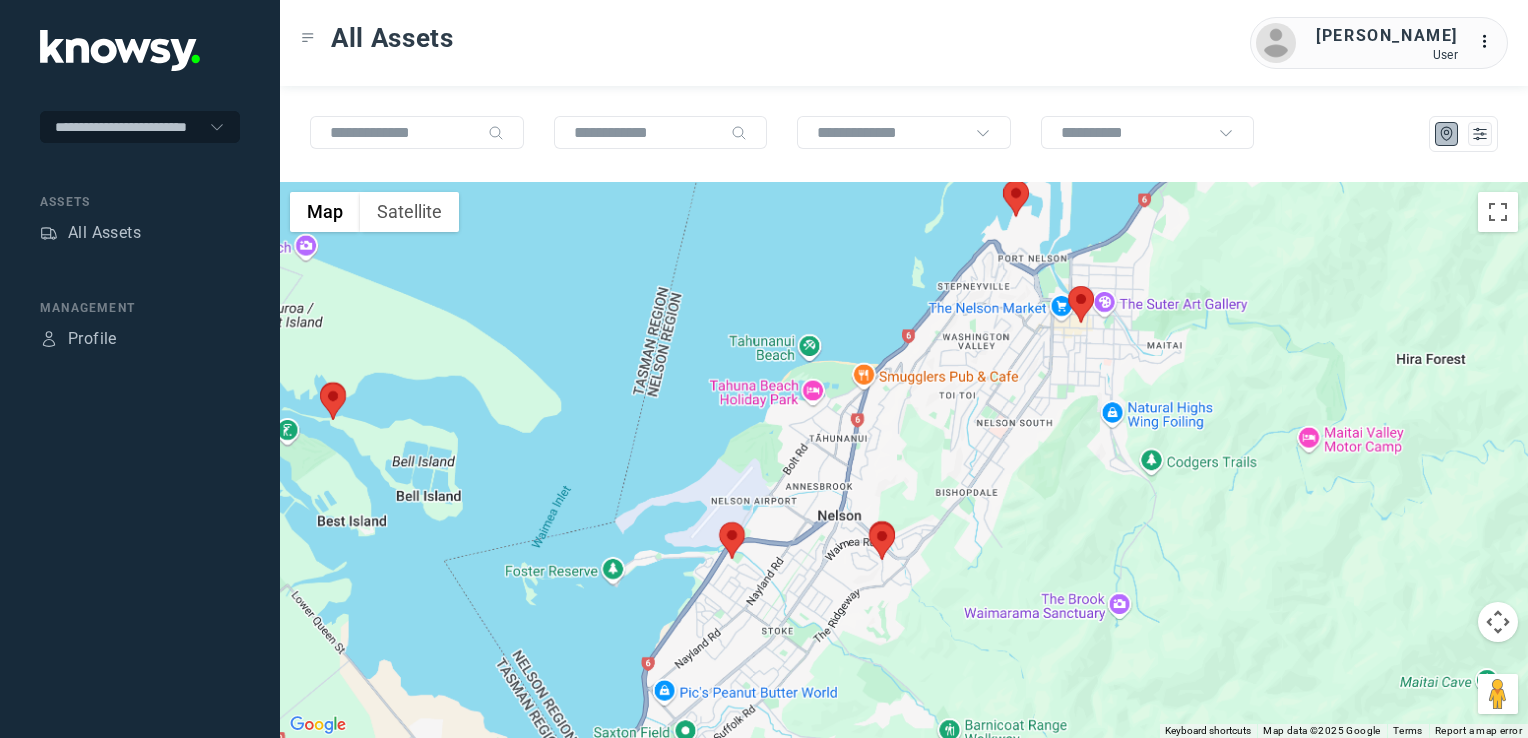 drag, startPoint x: 1254, startPoint y: 399, endPoint x: 999, endPoint y: 534, distance: 288.53076 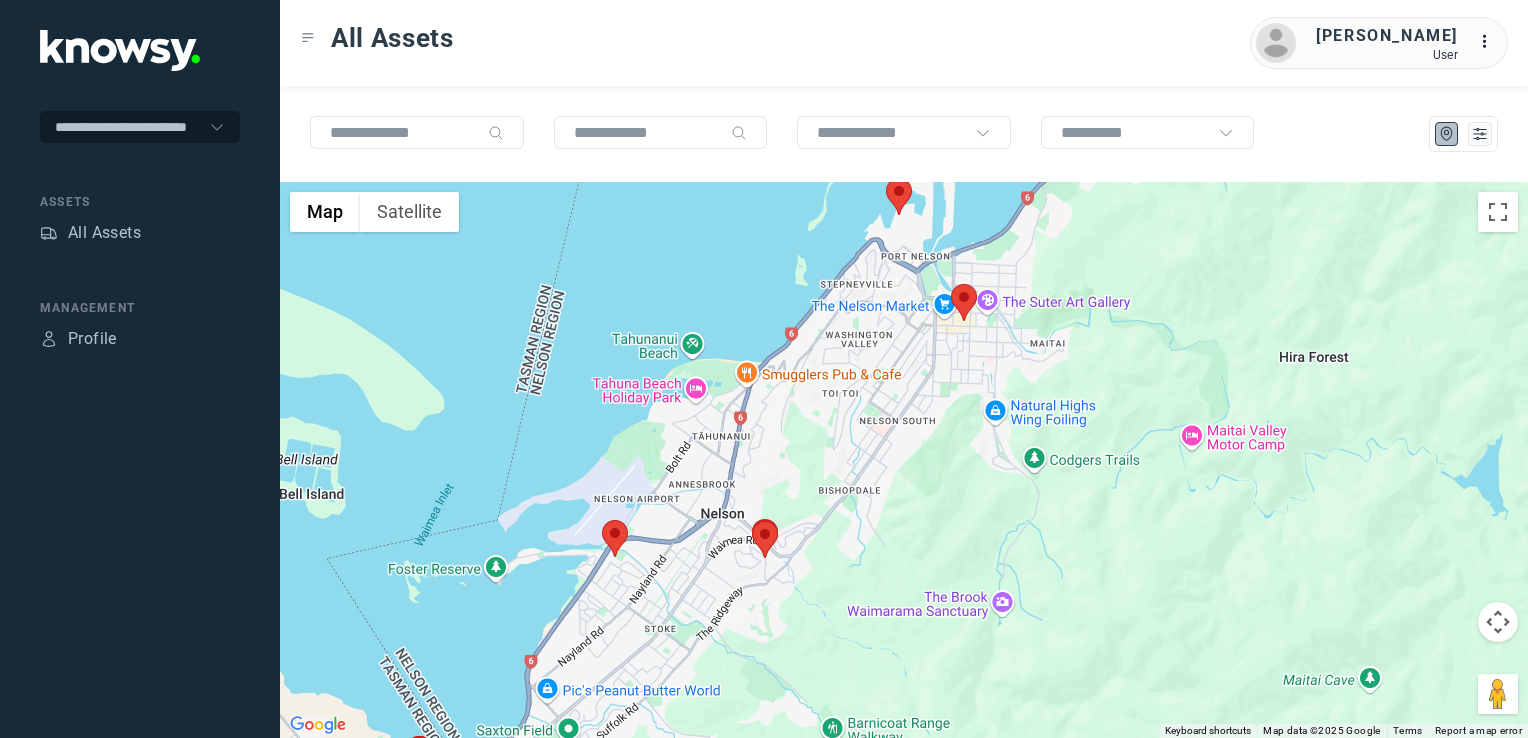 drag, startPoint x: 674, startPoint y: 587, endPoint x: 773, endPoint y: 510, distance: 125.4193 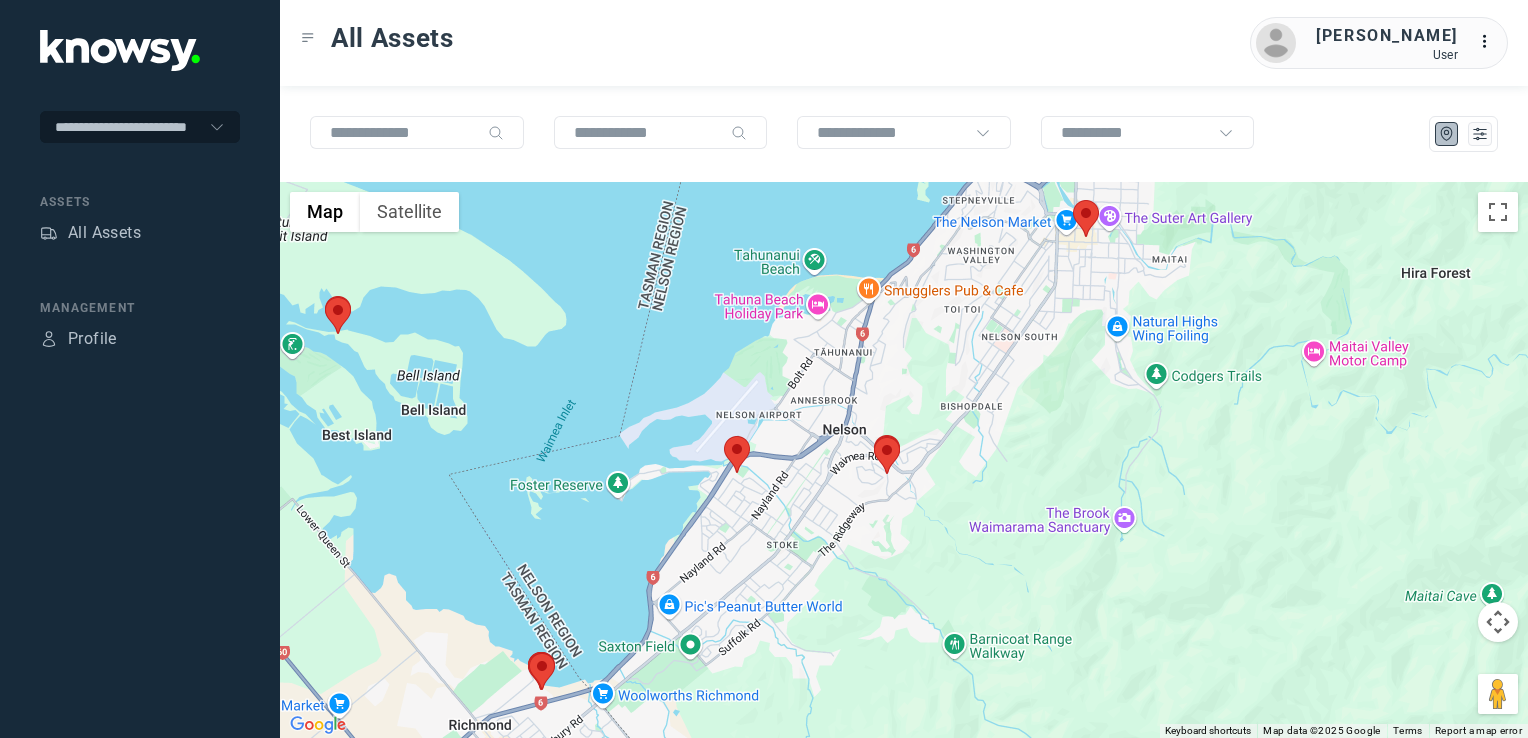drag, startPoint x: 1088, startPoint y: 362, endPoint x: 984, endPoint y: 482, distance: 158.79547 